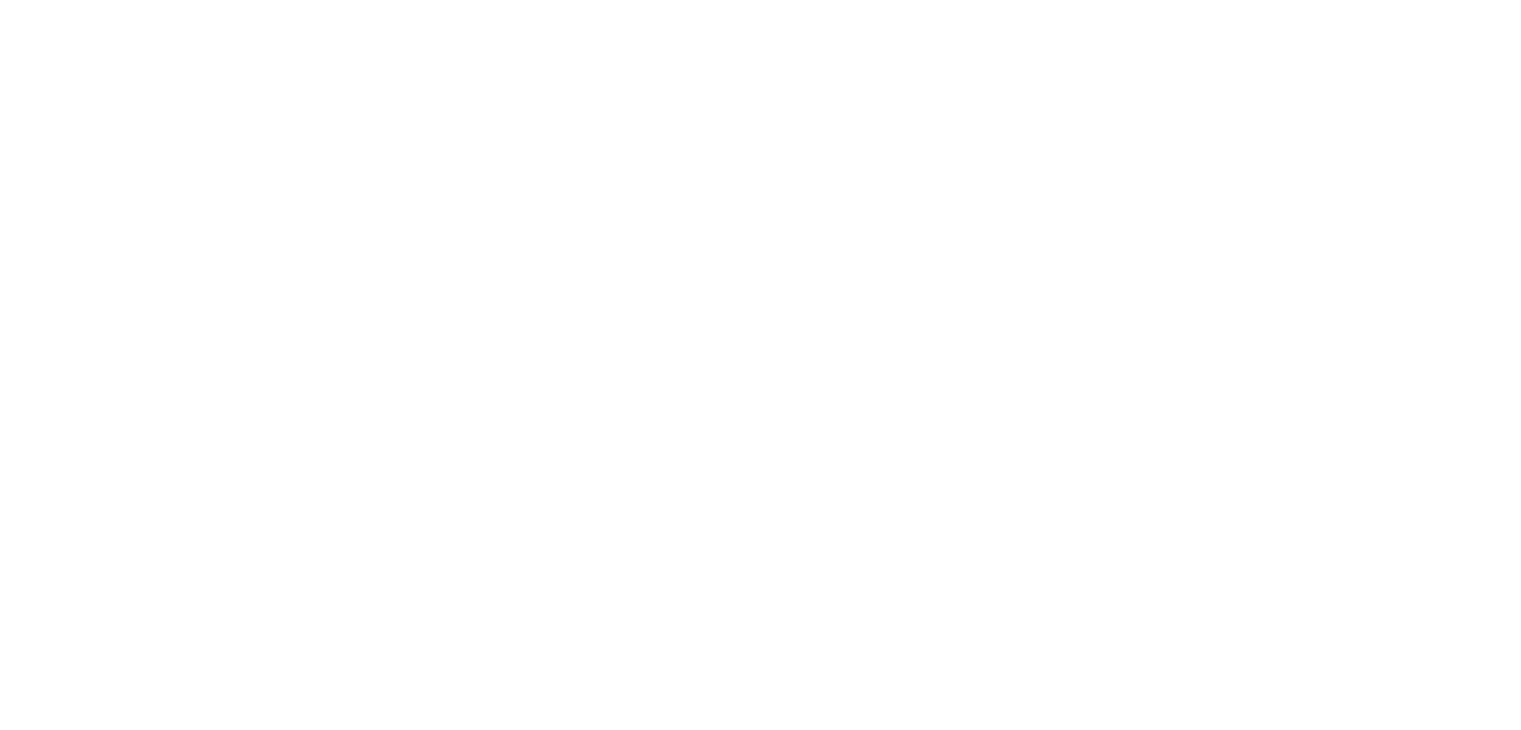 scroll, scrollTop: 0, scrollLeft: 0, axis: both 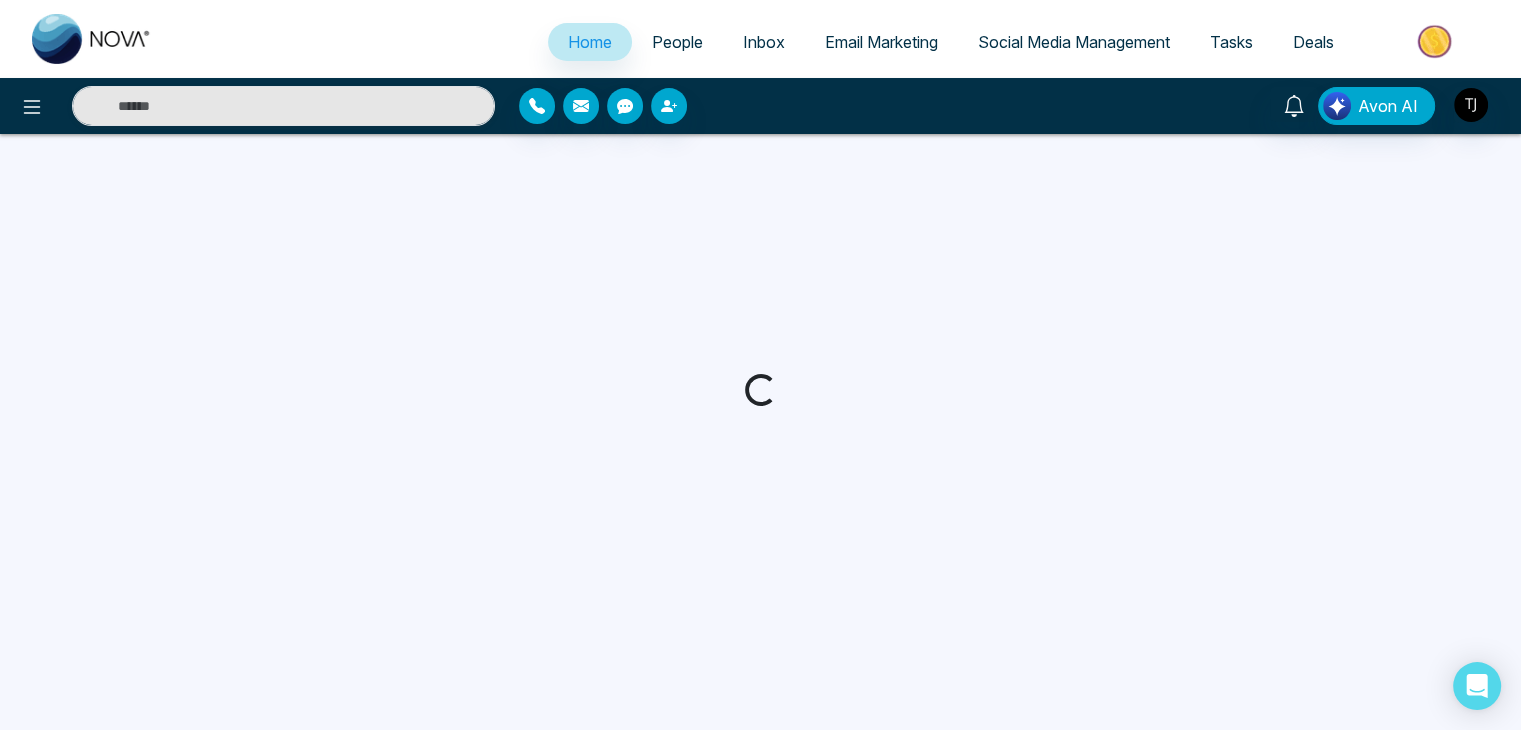 select on "*" 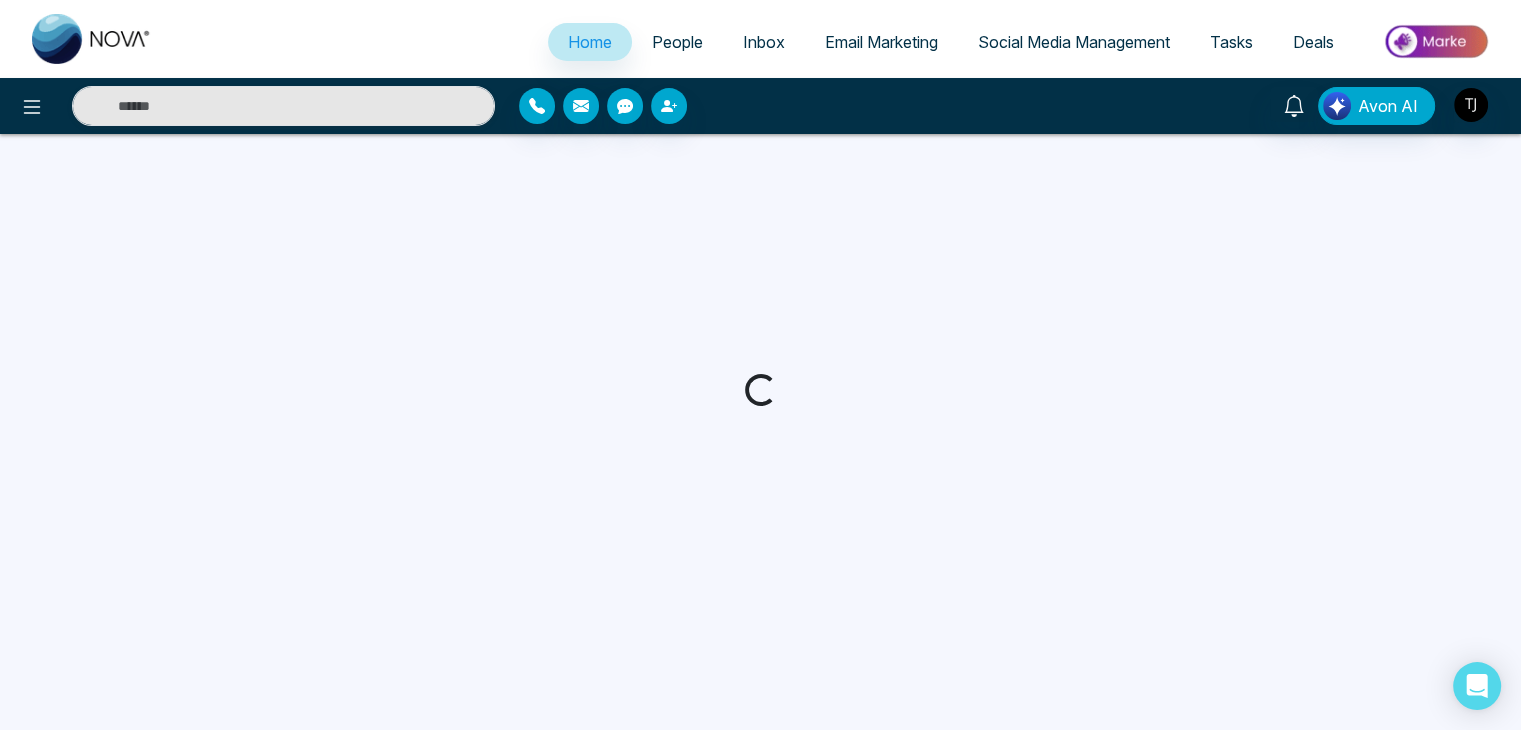 select on "*" 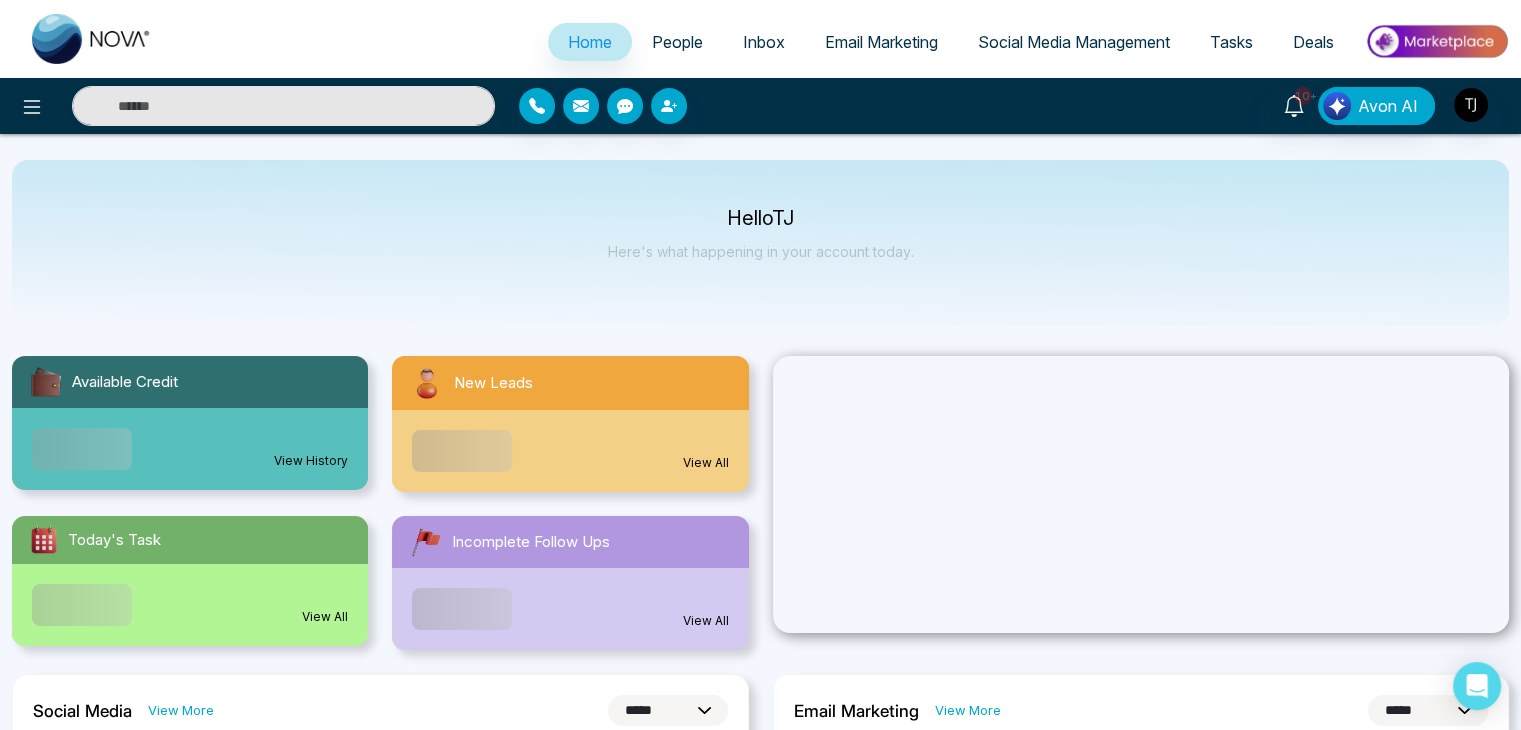 click on "Email Marketing" at bounding box center [881, 42] 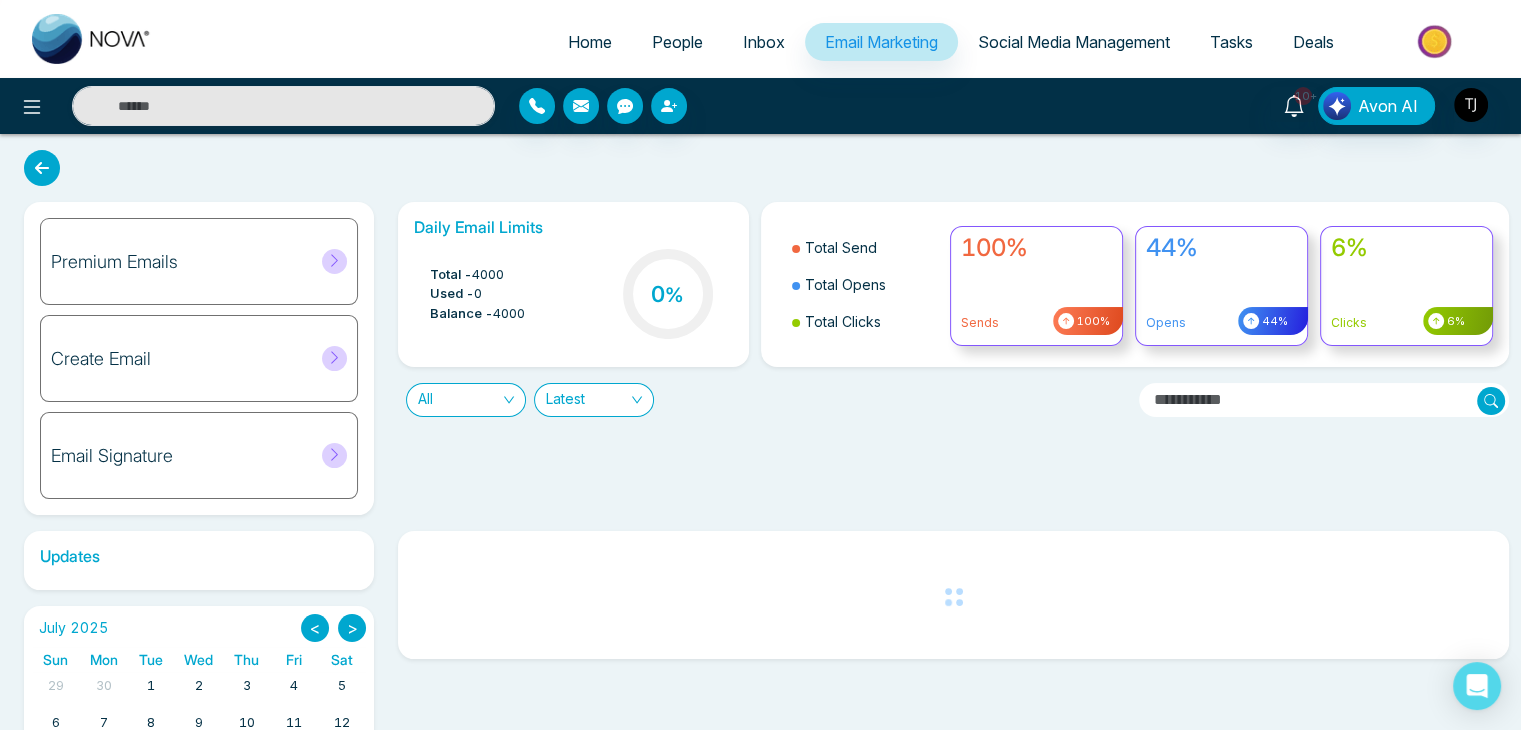 click on "Social Media Management" at bounding box center (1074, 42) 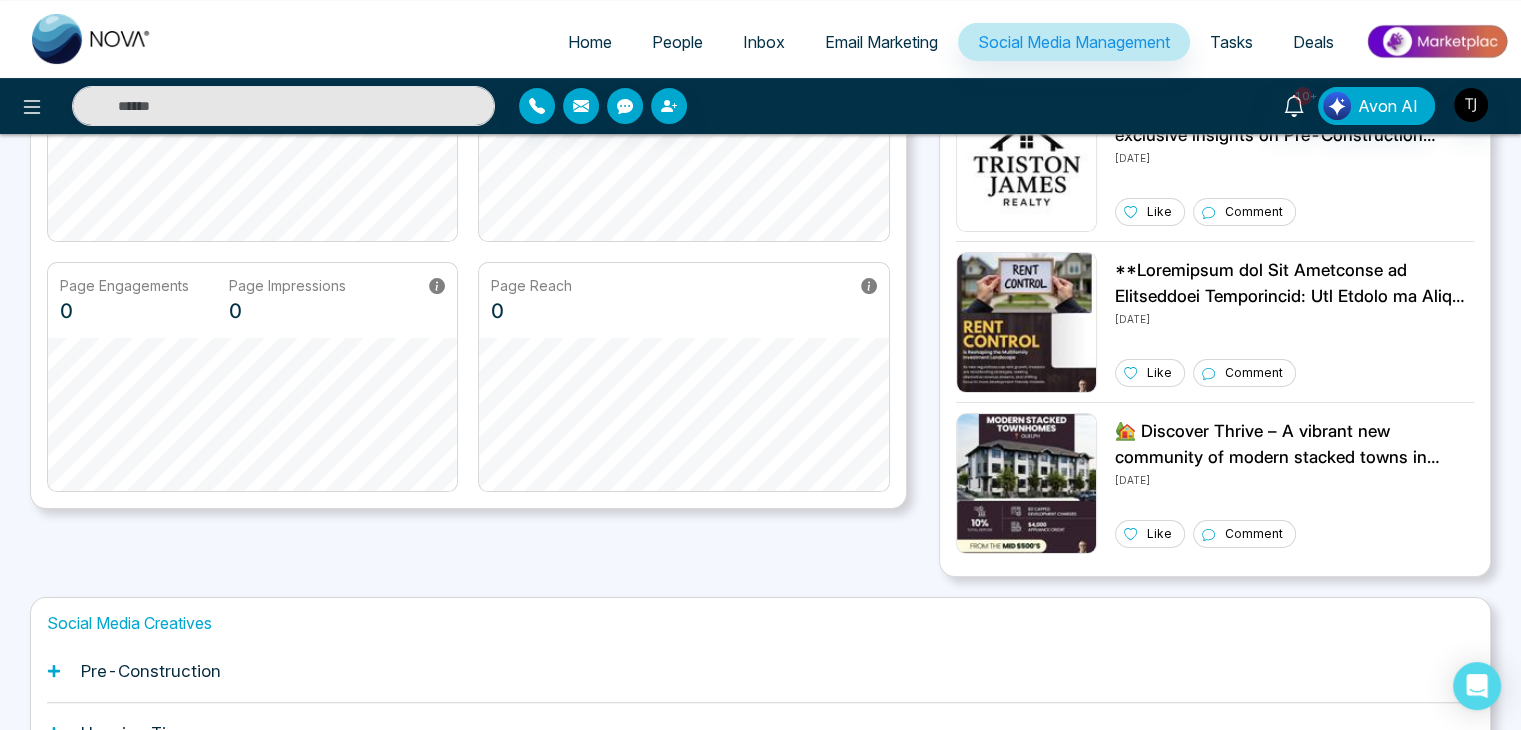 scroll, scrollTop: 404, scrollLeft: 0, axis: vertical 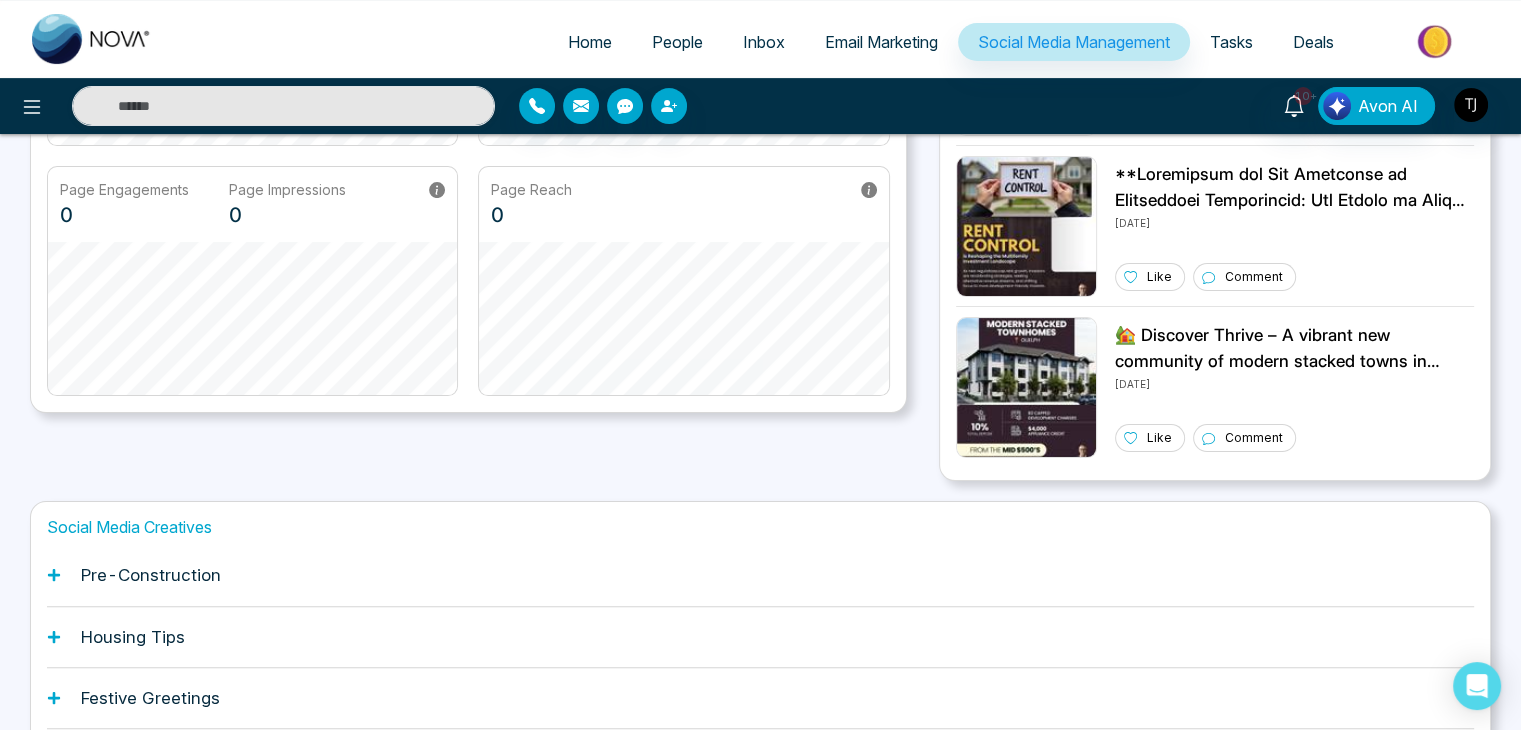 click on "Pre-Construction" at bounding box center [151, 575] 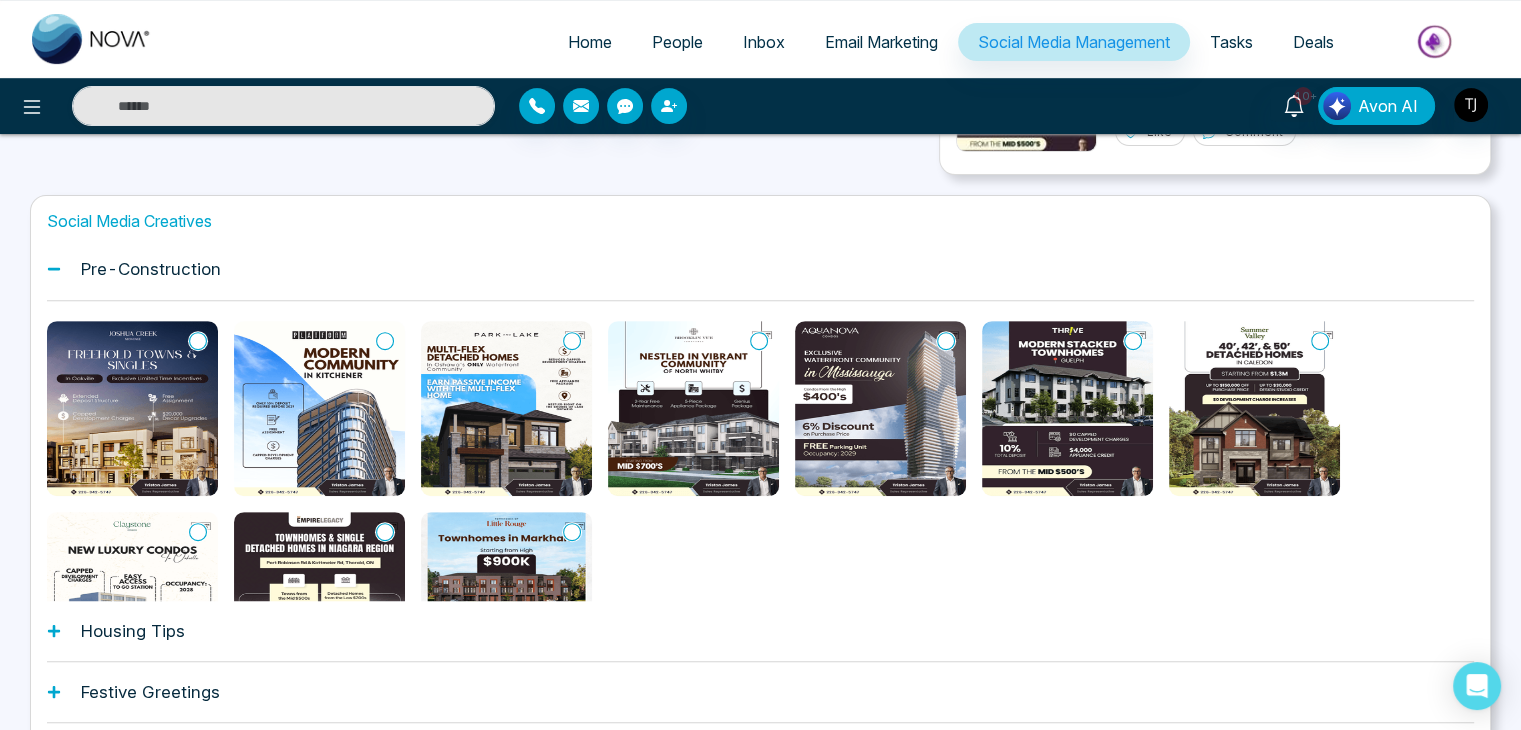 scroll, scrollTop: 740, scrollLeft: 0, axis: vertical 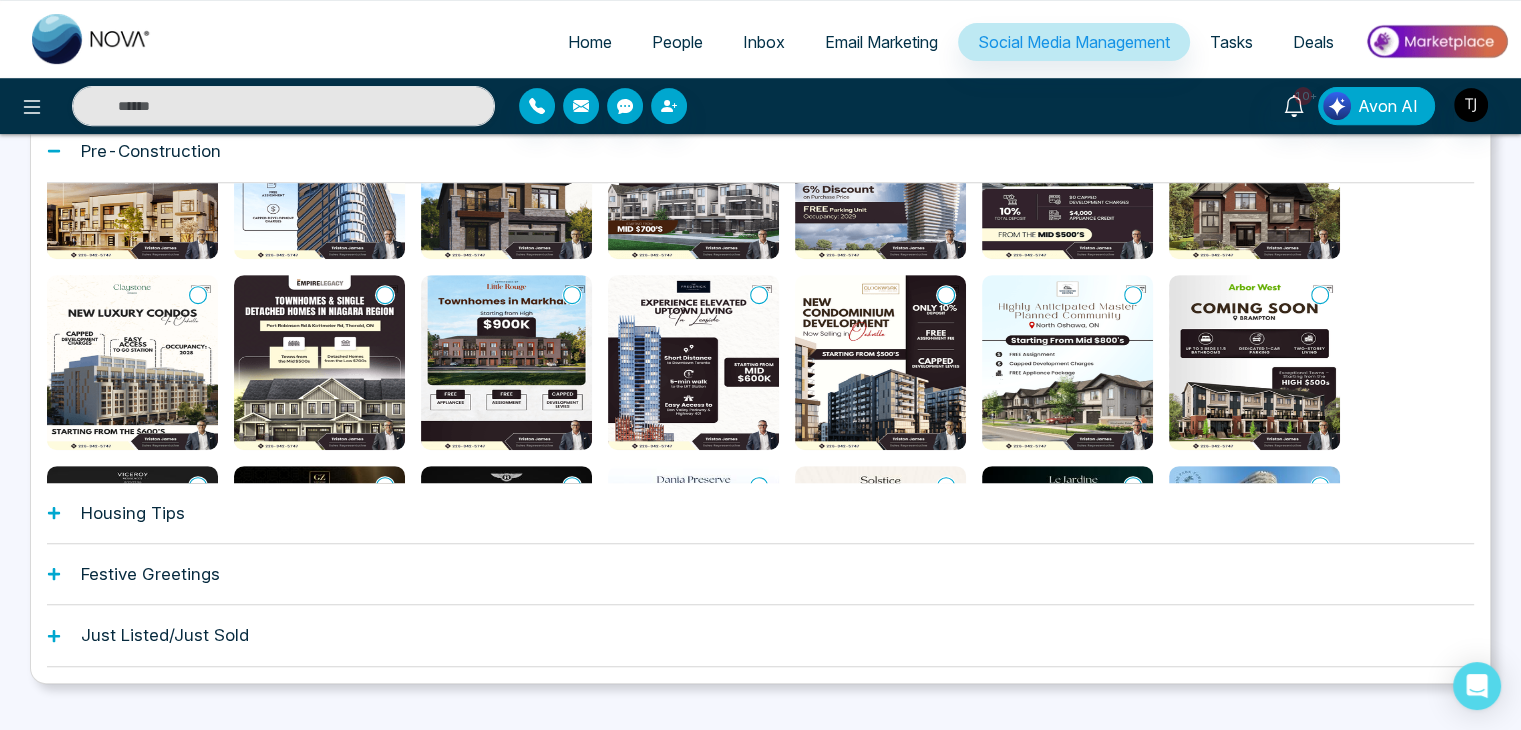 click on "Email Marketing" at bounding box center [881, 42] 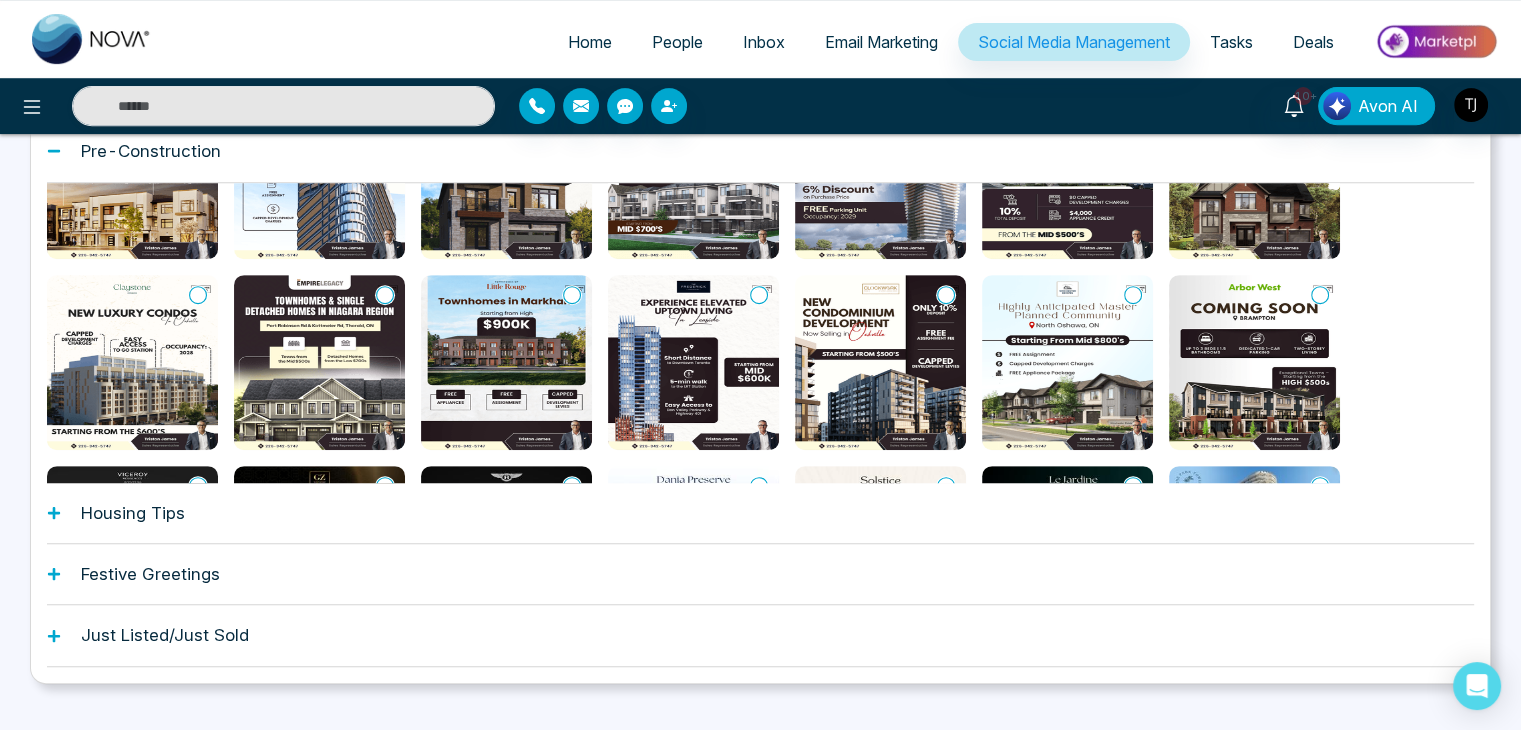 scroll, scrollTop: 0, scrollLeft: 0, axis: both 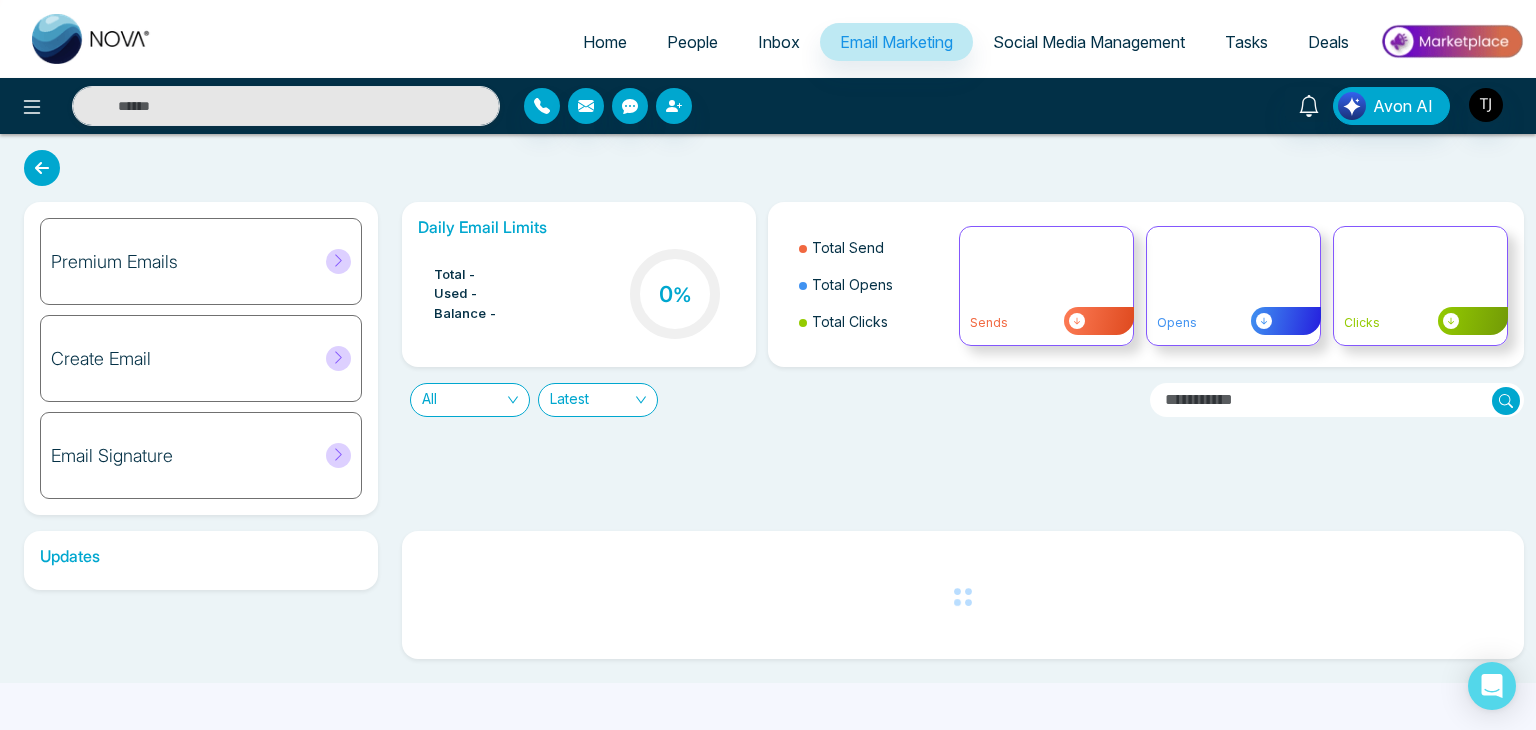 click on "Tasks" at bounding box center (1246, 42) 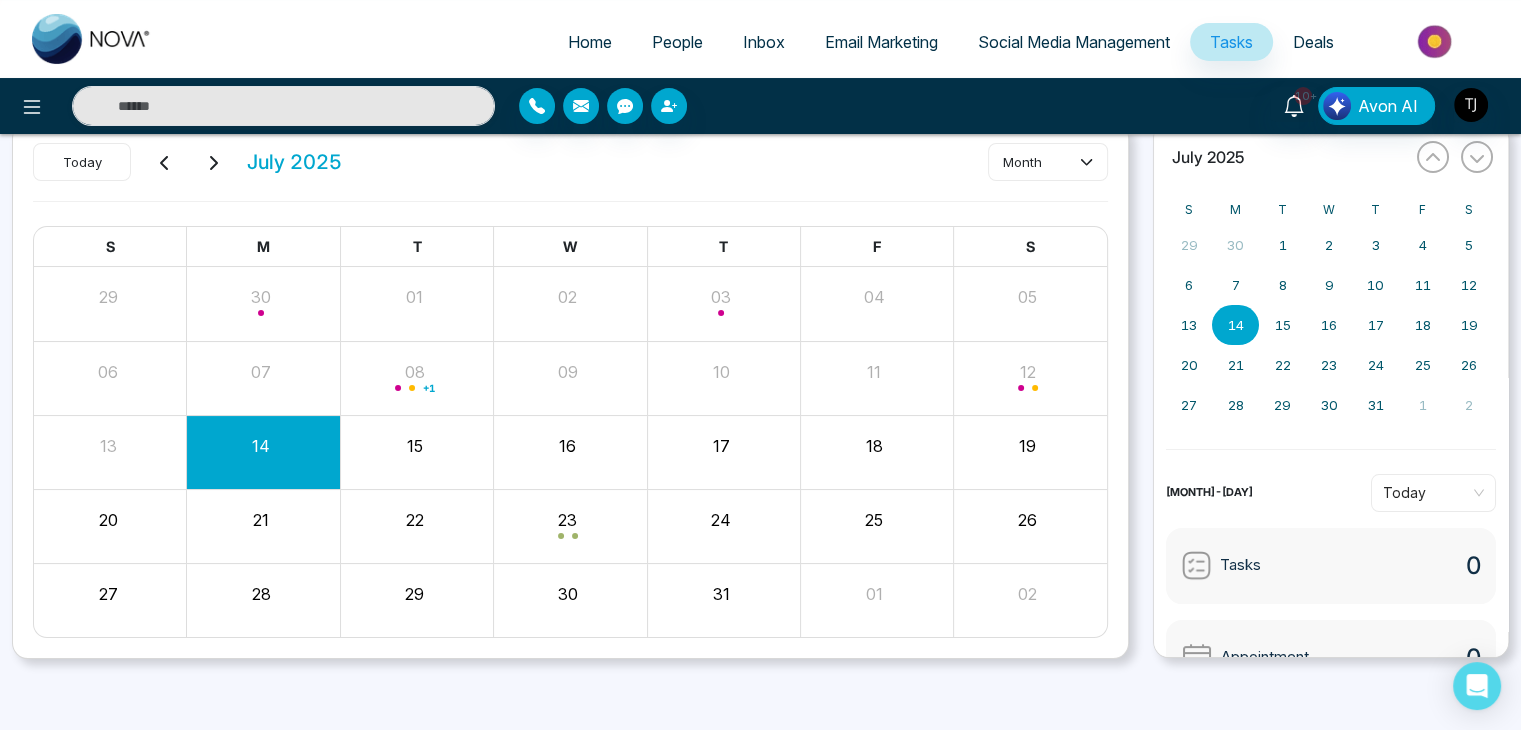 scroll, scrollTop: 0, scrollLeft: 0, axis: both 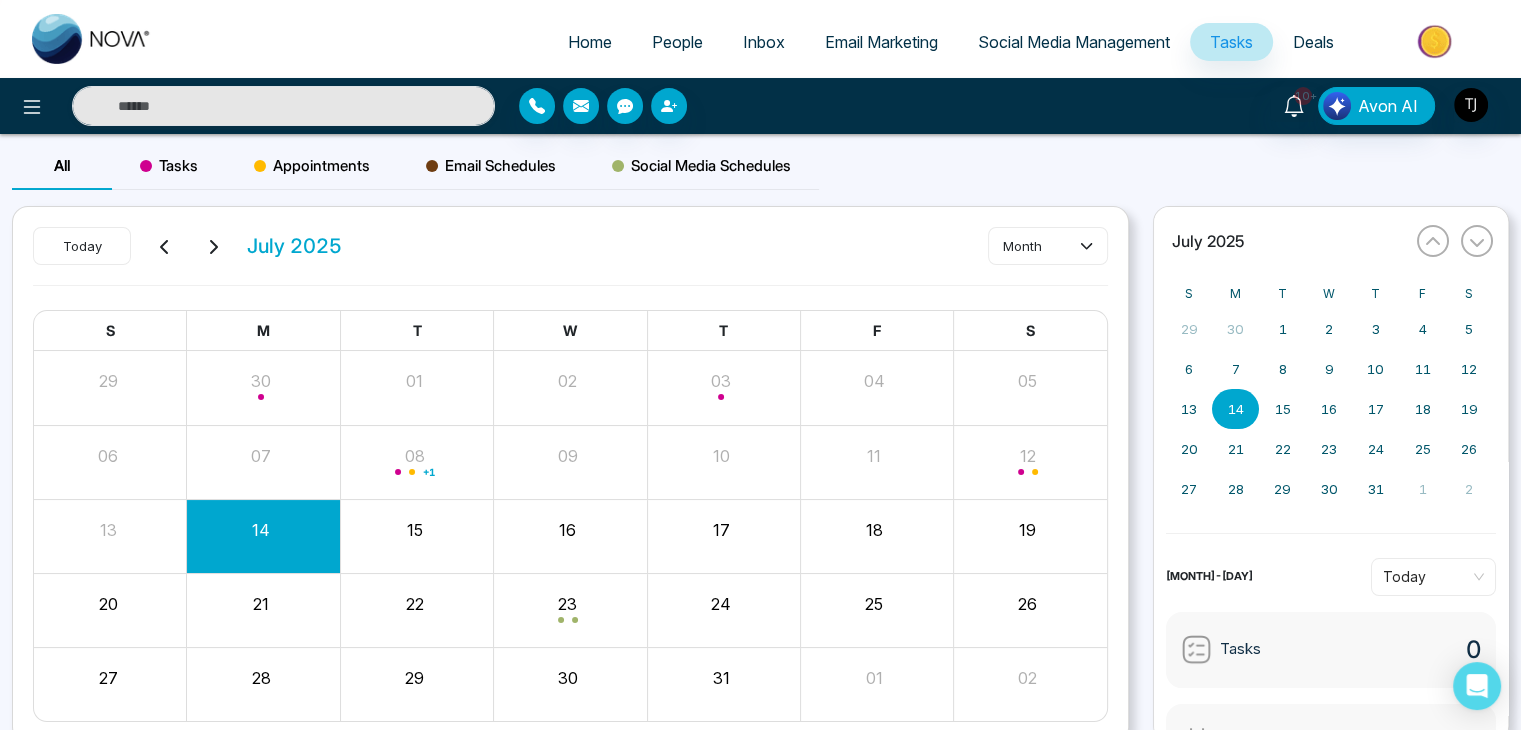 click on "Social Media Management" at bounding box center (1074, 42) 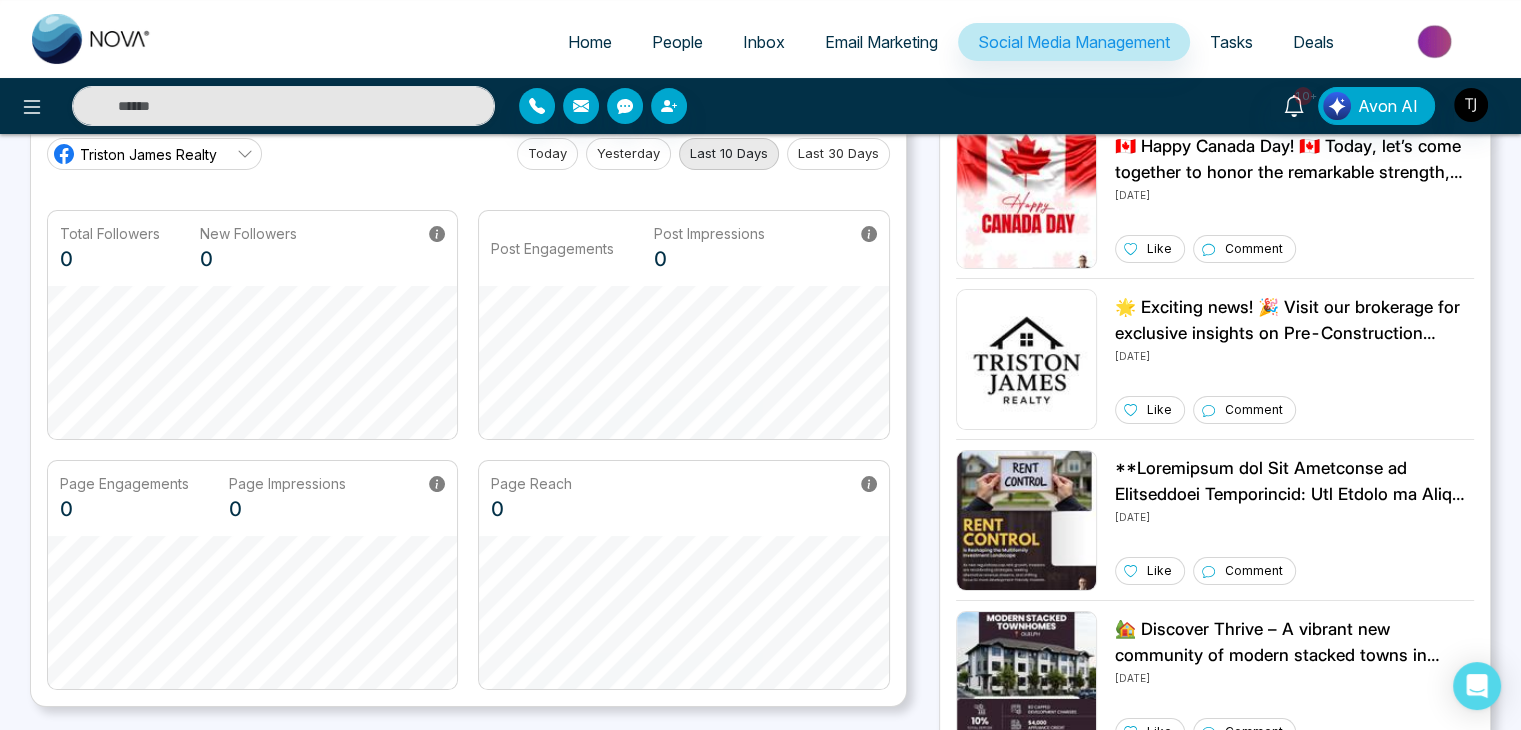 scroll, scrollTop: 0, scrollLeft: 0, axis: both 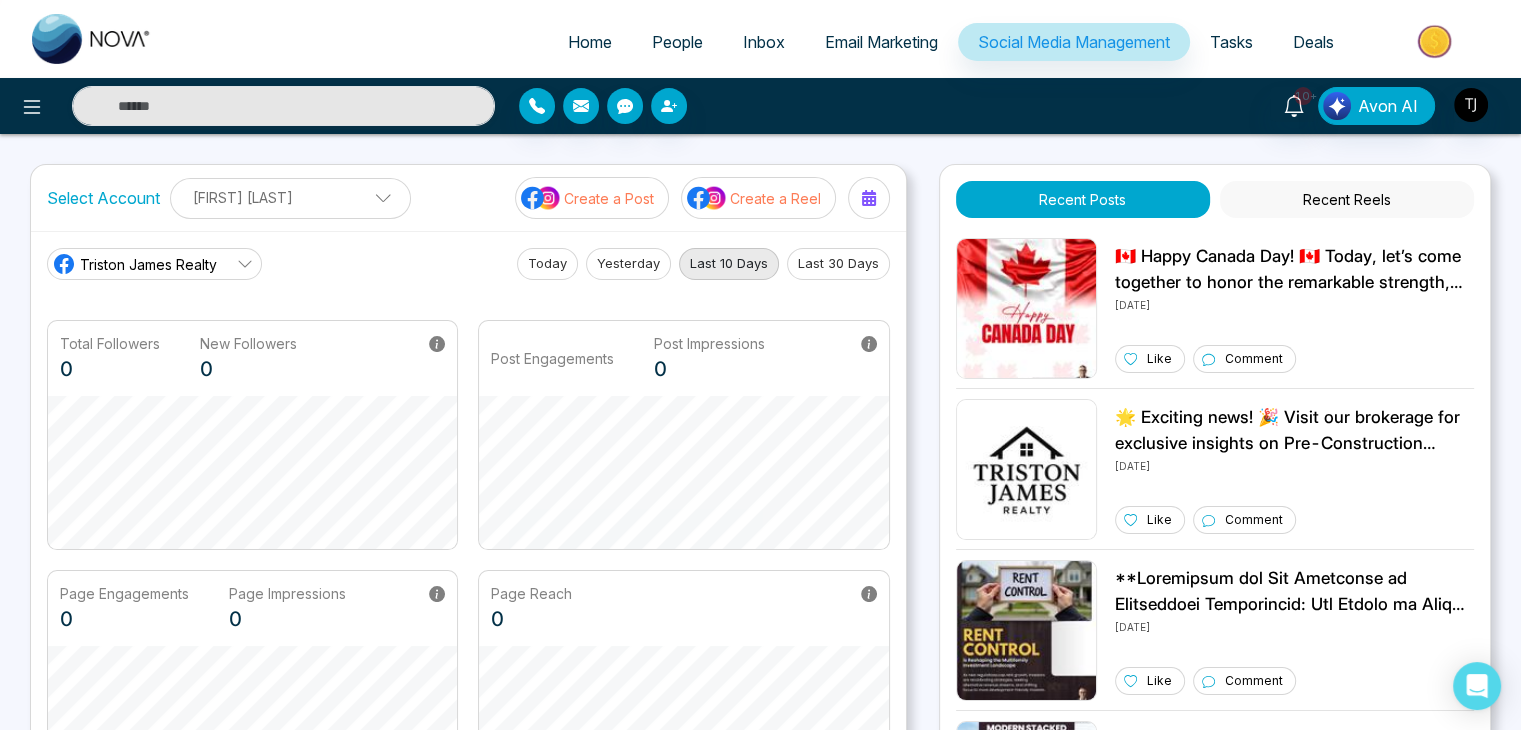 click on "Create a Reel" at bounding box center [775, 198] 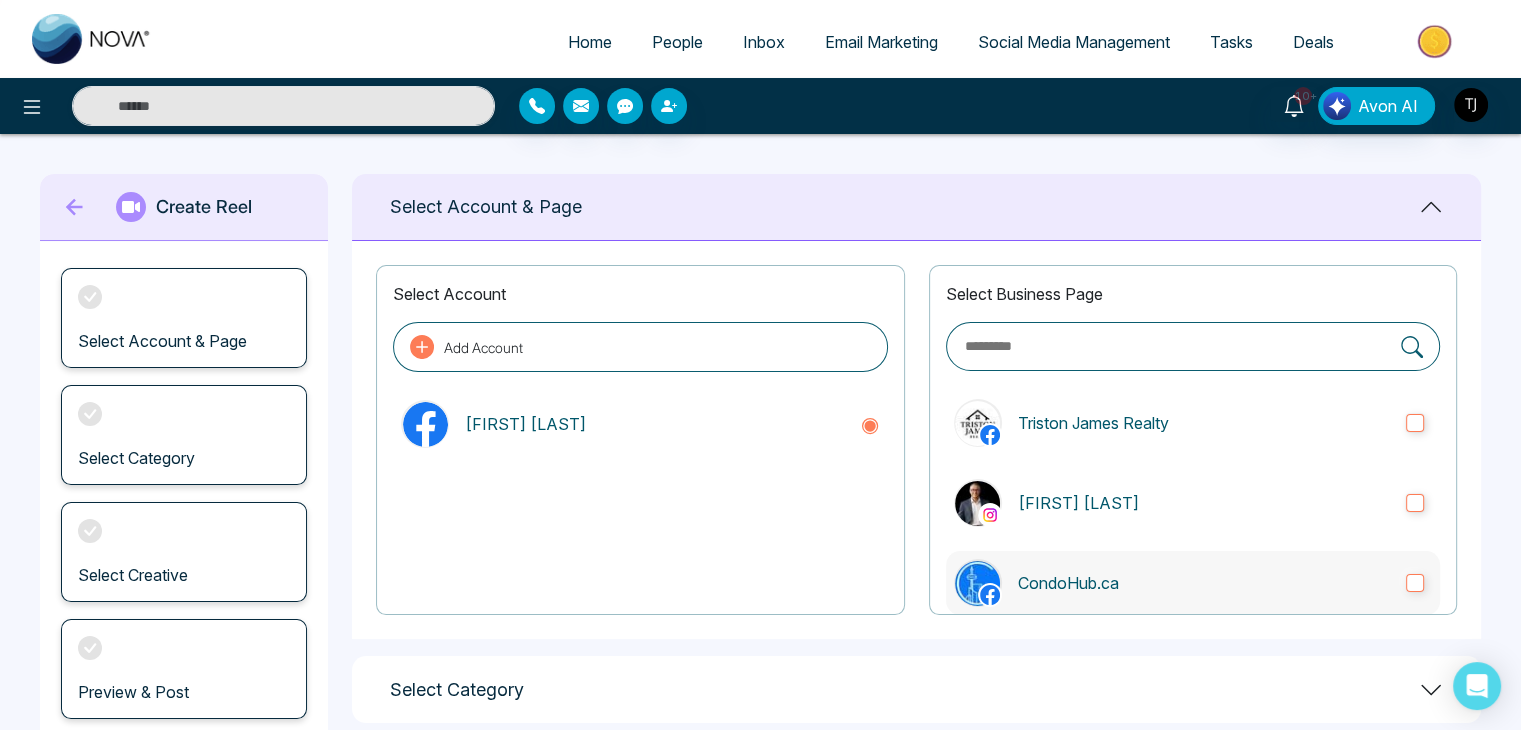 scroll, scrollTop: 404, scrollLeft: 0, axis: vertical 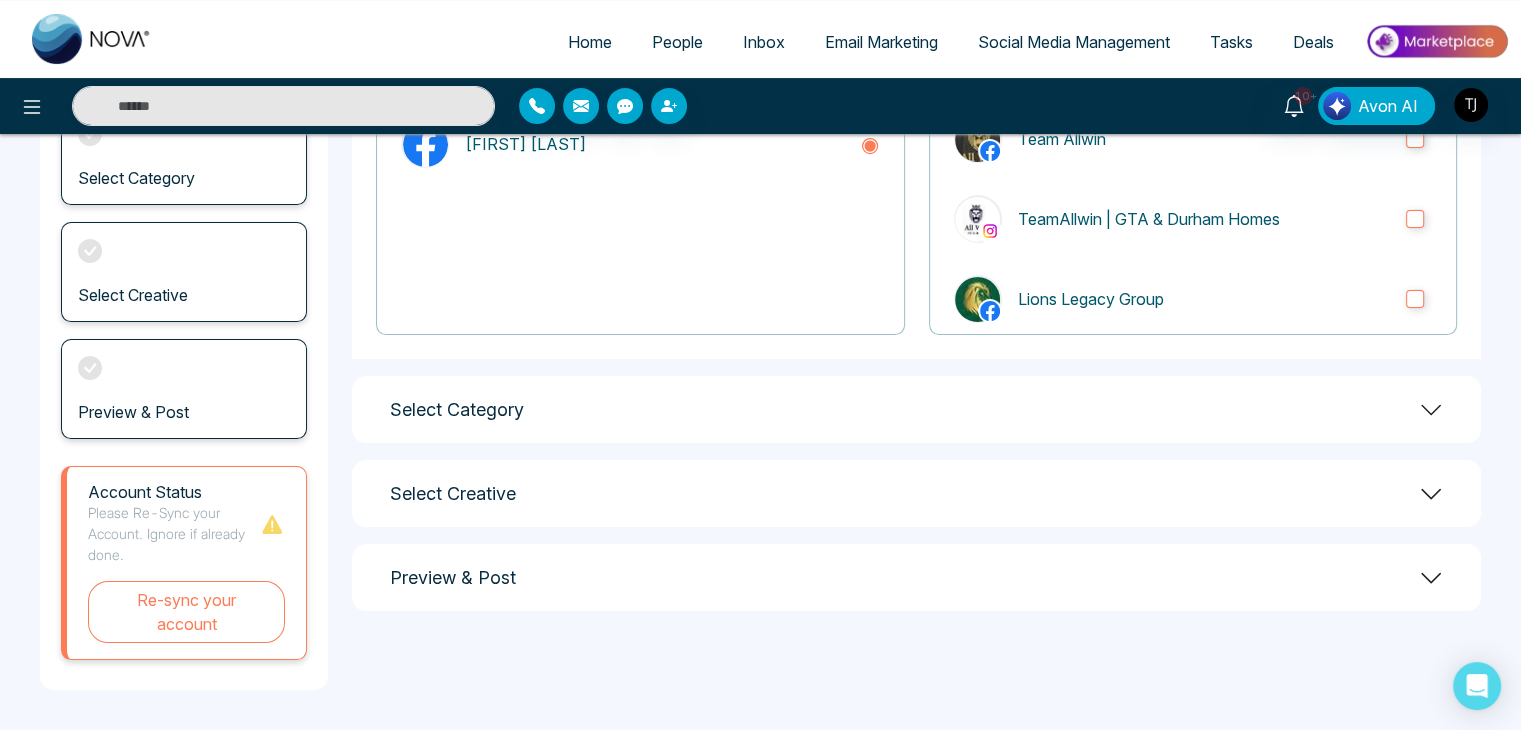 click on "Select Creative" at bounding box center [916, 493] 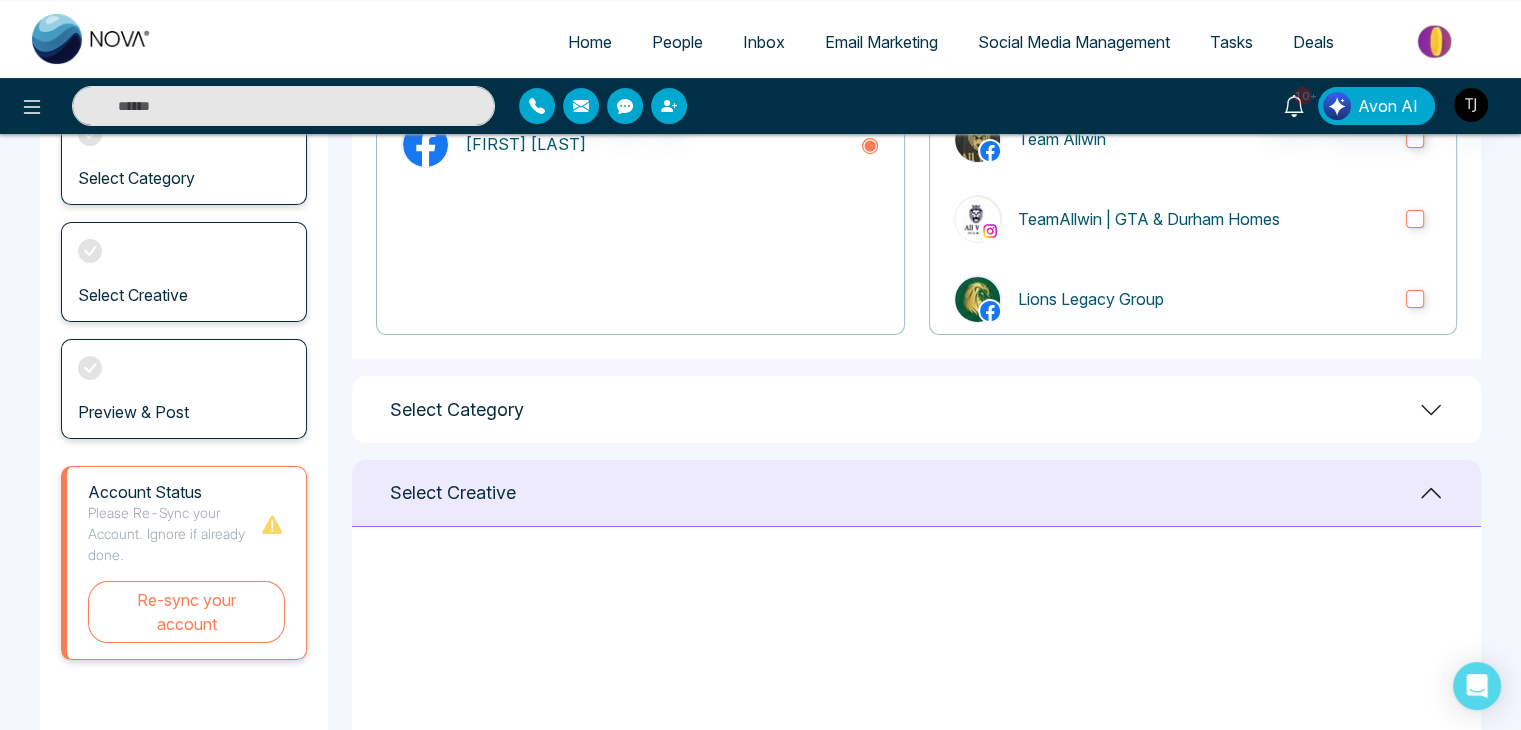 scroll, scrollTop: 486, scrollLeft: 0, axis: vertical 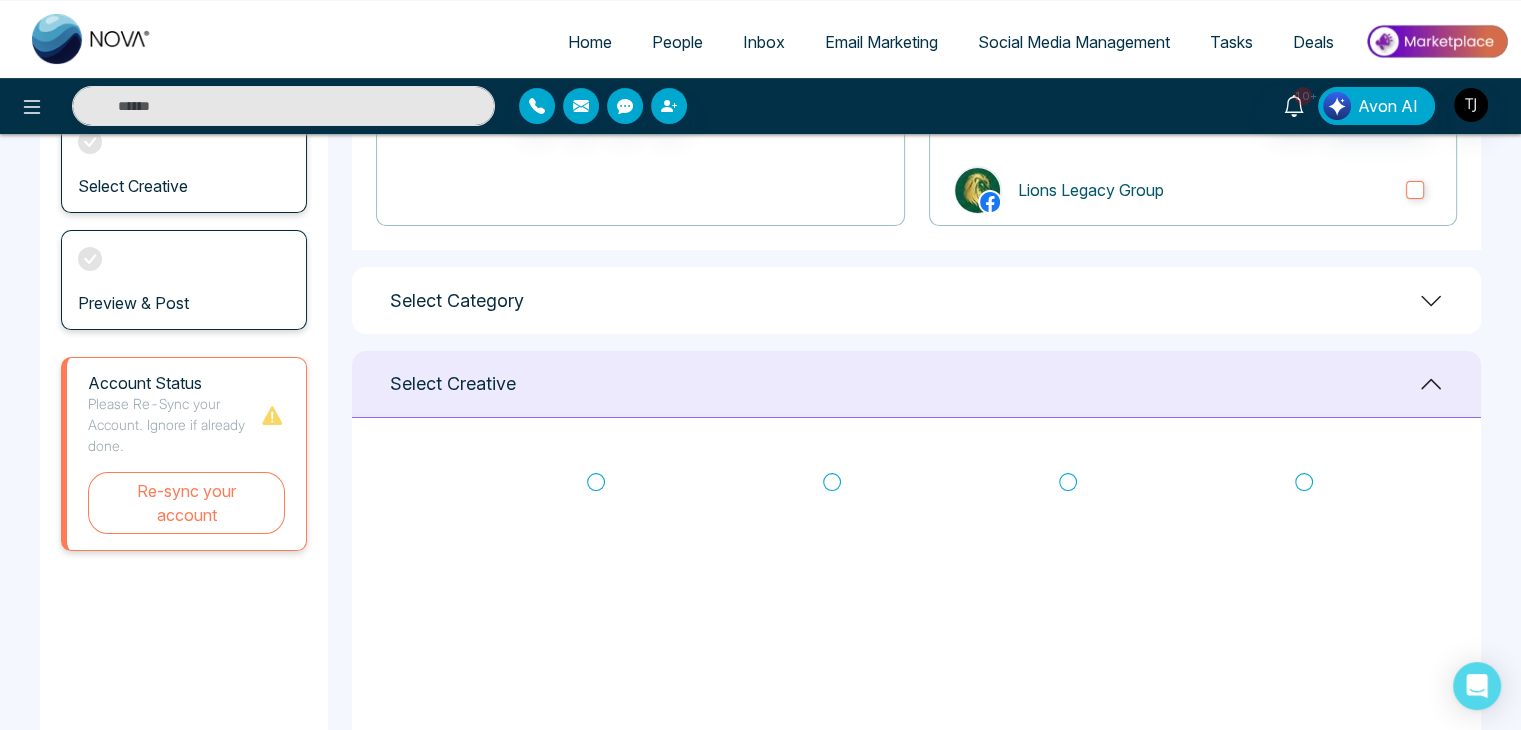 click on "Select Category" at bounding box center [916, 300] 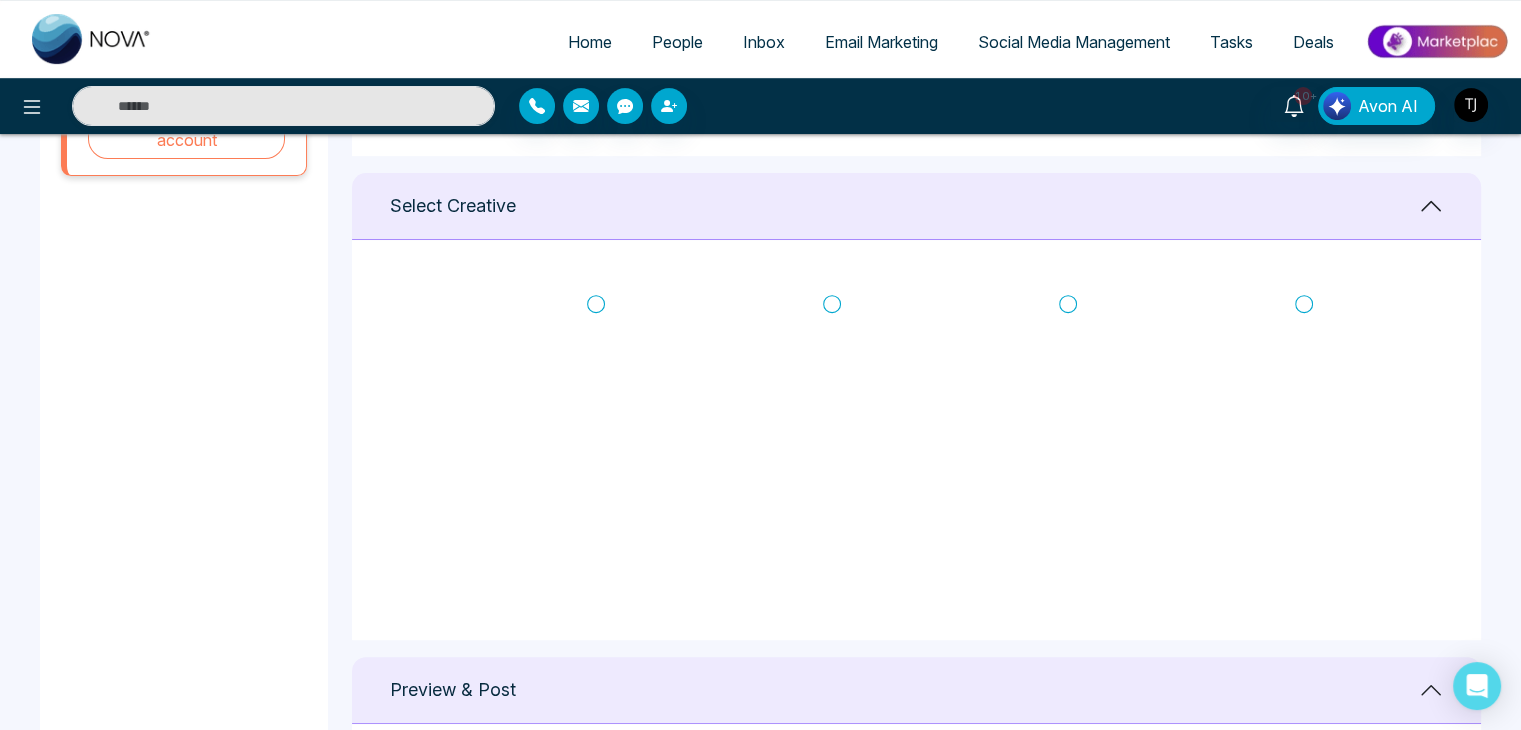 scroll, scrollTop: 769, scrollLeft: 0, axis: vertical 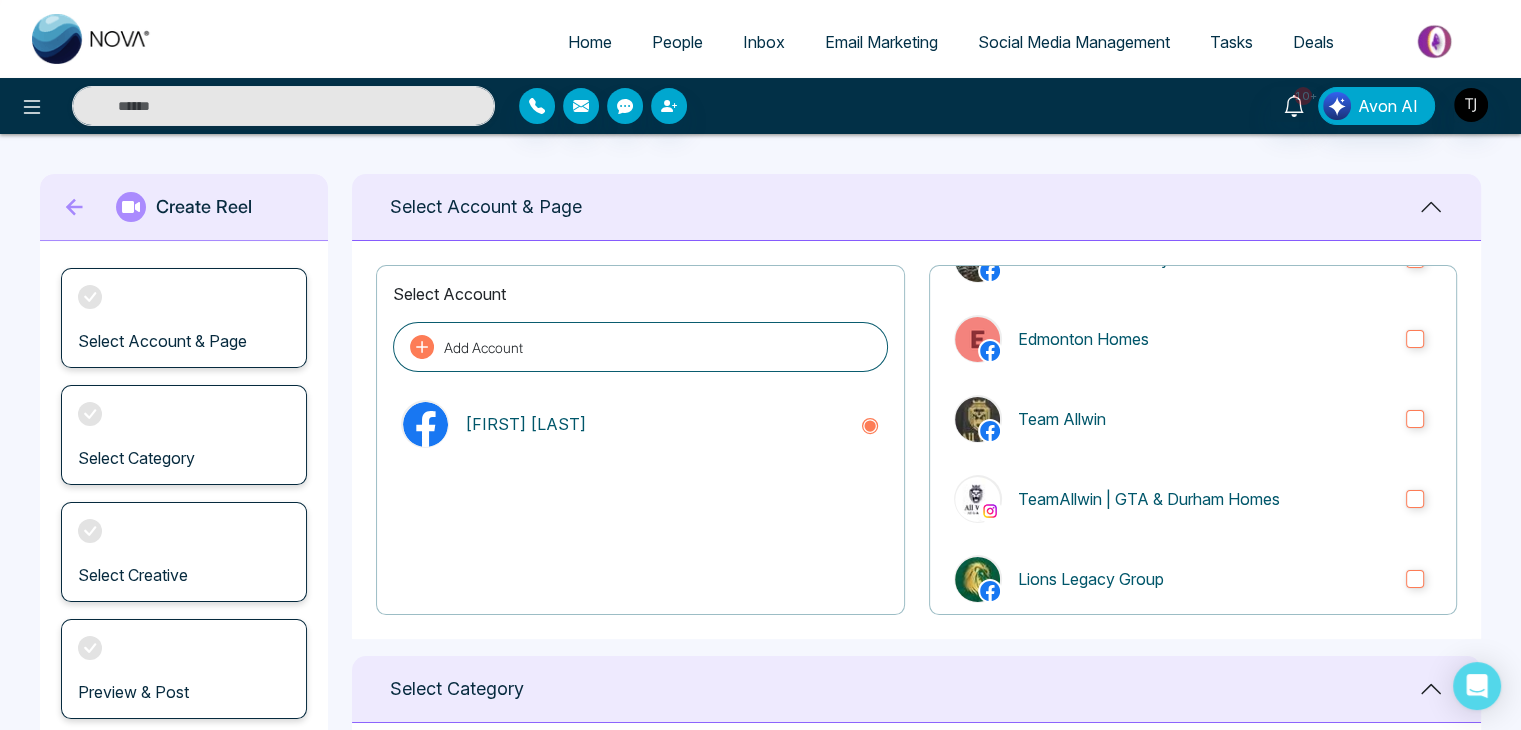 click on "Deals" at bounding box center [1313, 42] 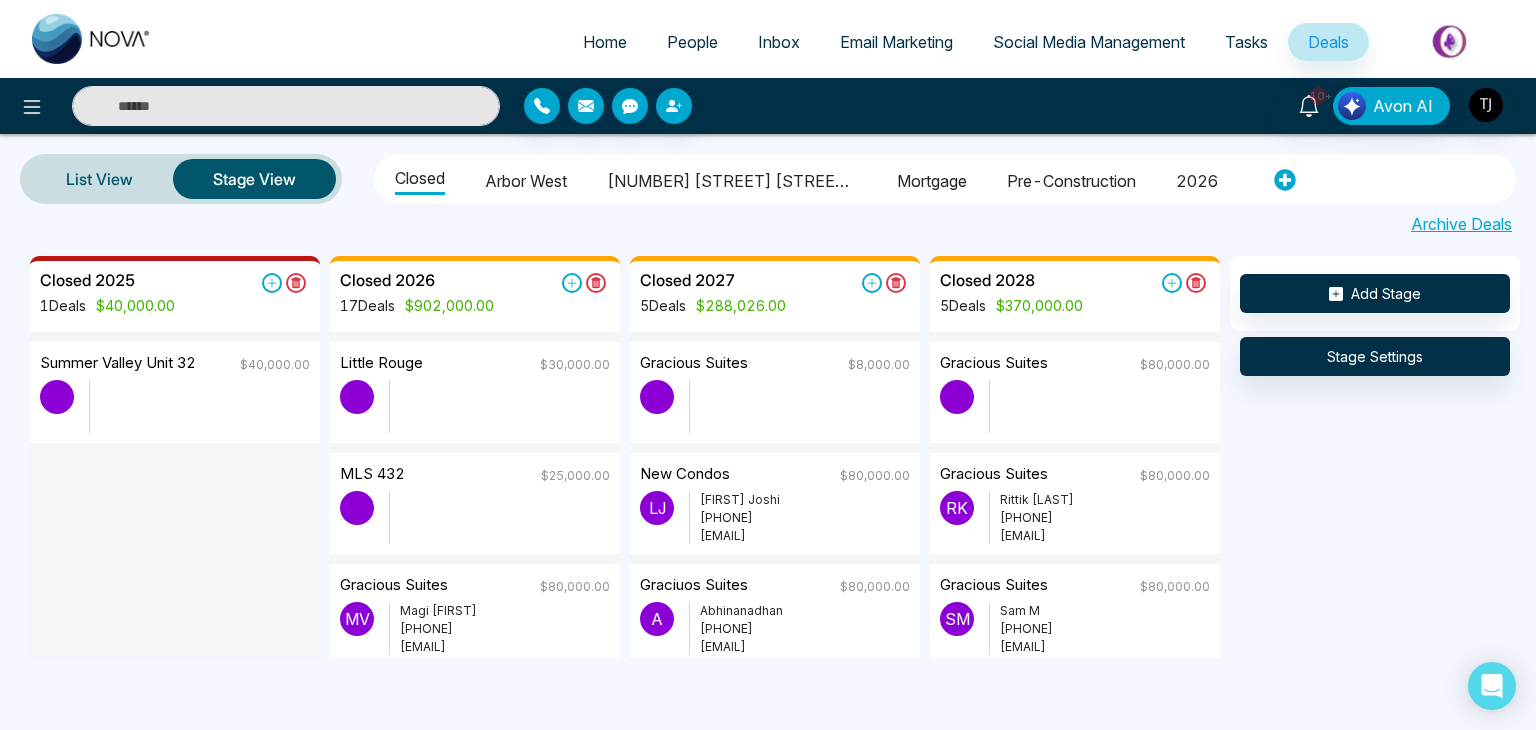 click on "Tasks" at bounding box center [1246, 42] 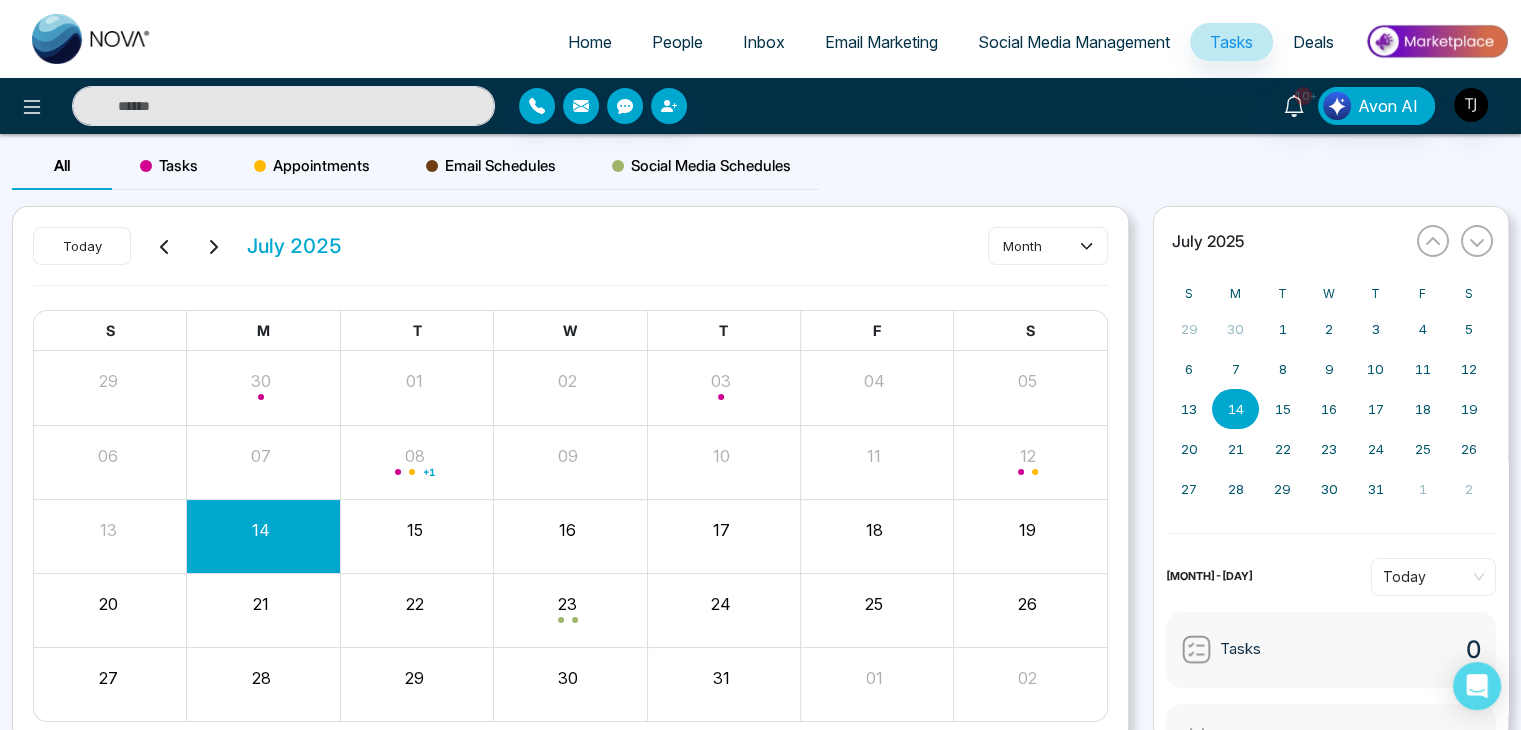 click on "Social Media Management" at bounding box center [1074, 42] 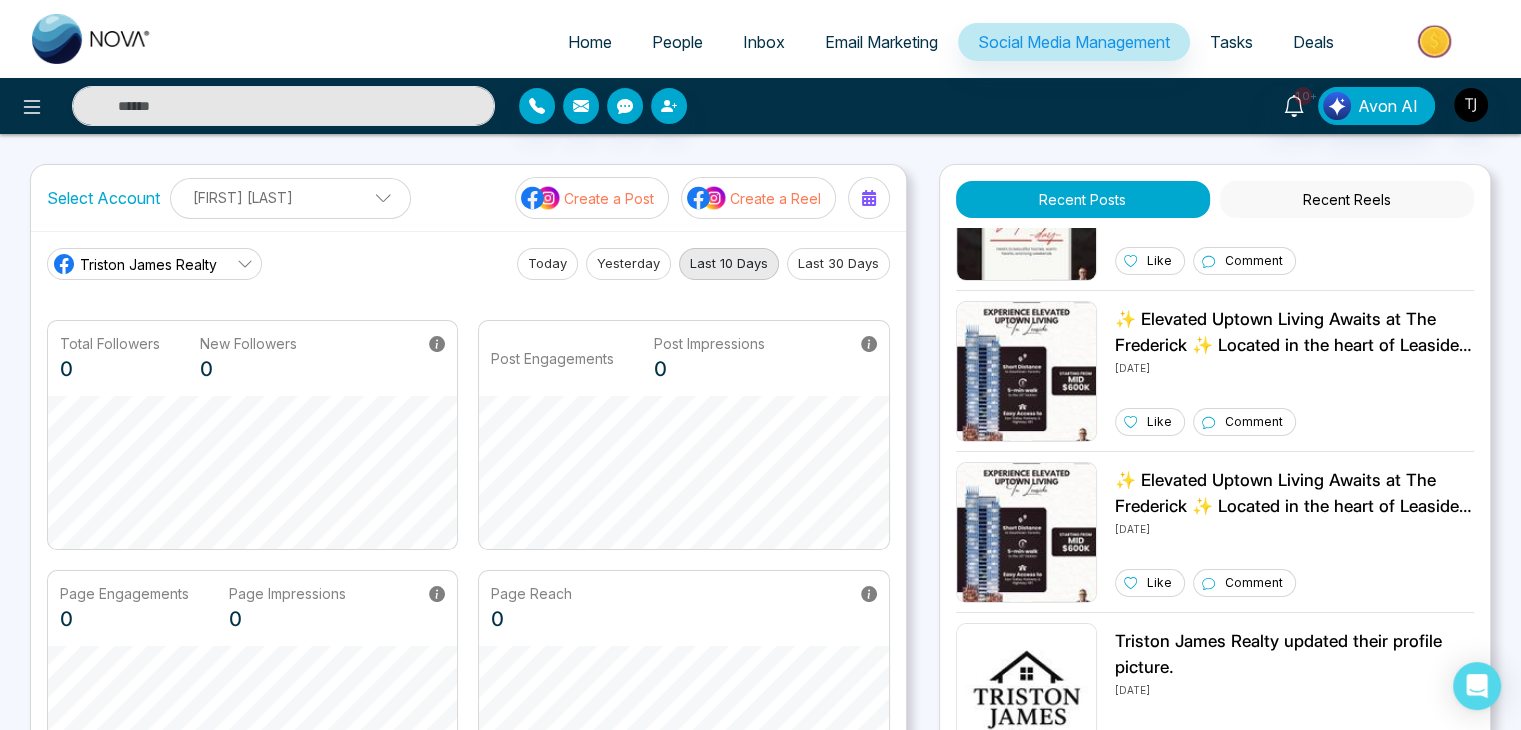 scroll, scrollTop: 3063, scrollLeft: 0, axis: vertical 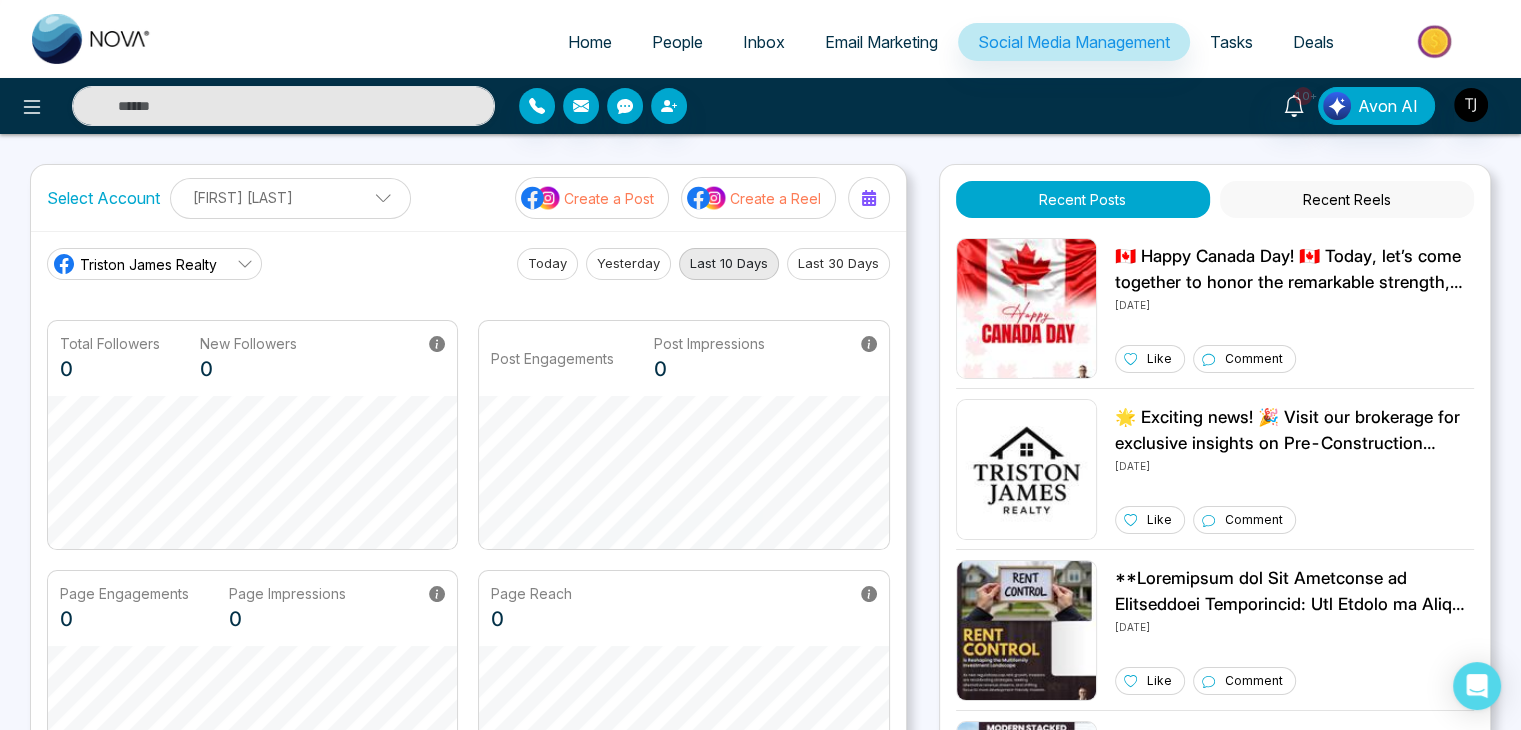 click on "Email Marketing" at bounding box center [881, 42] 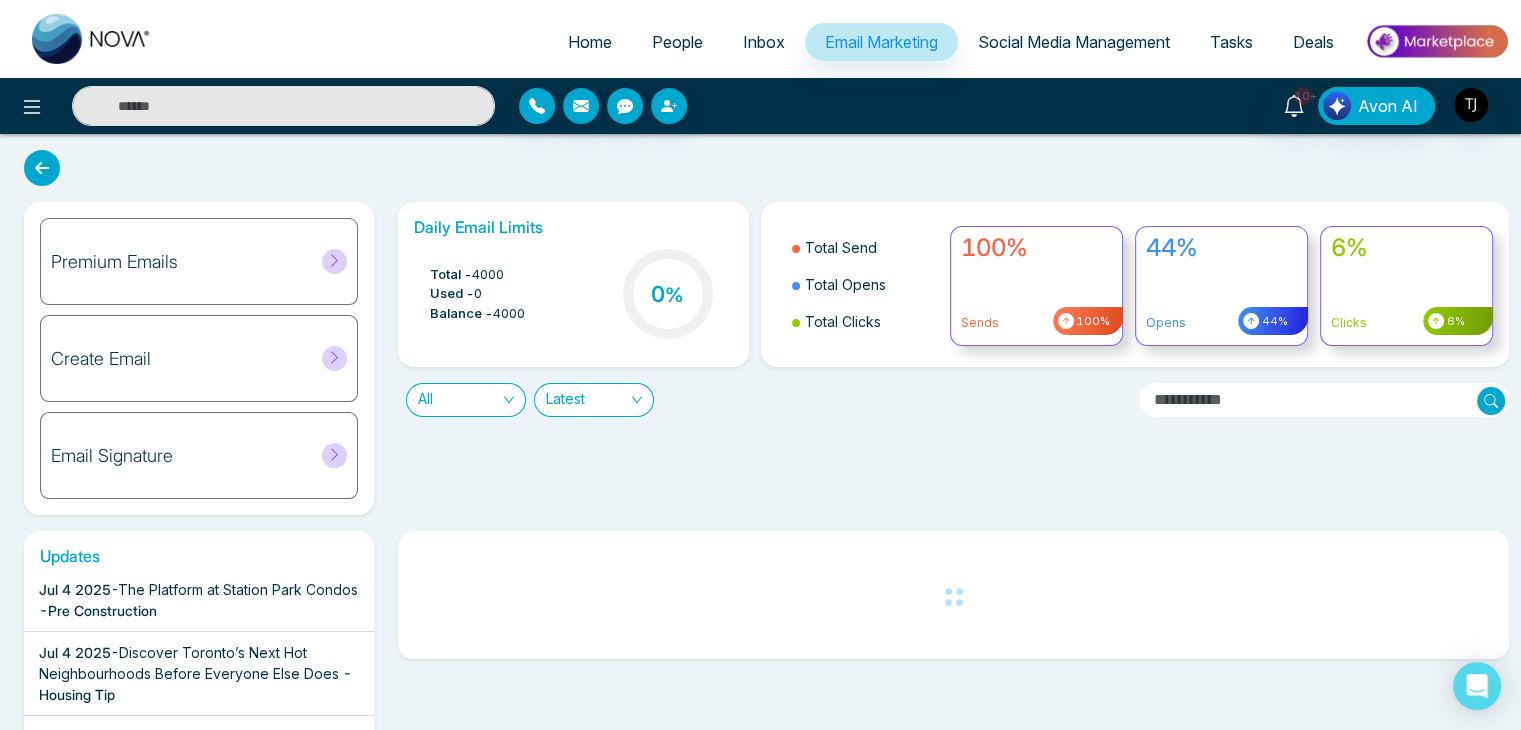scroll, scrollTop: 456, scrollLeft: 0, axis: vertical 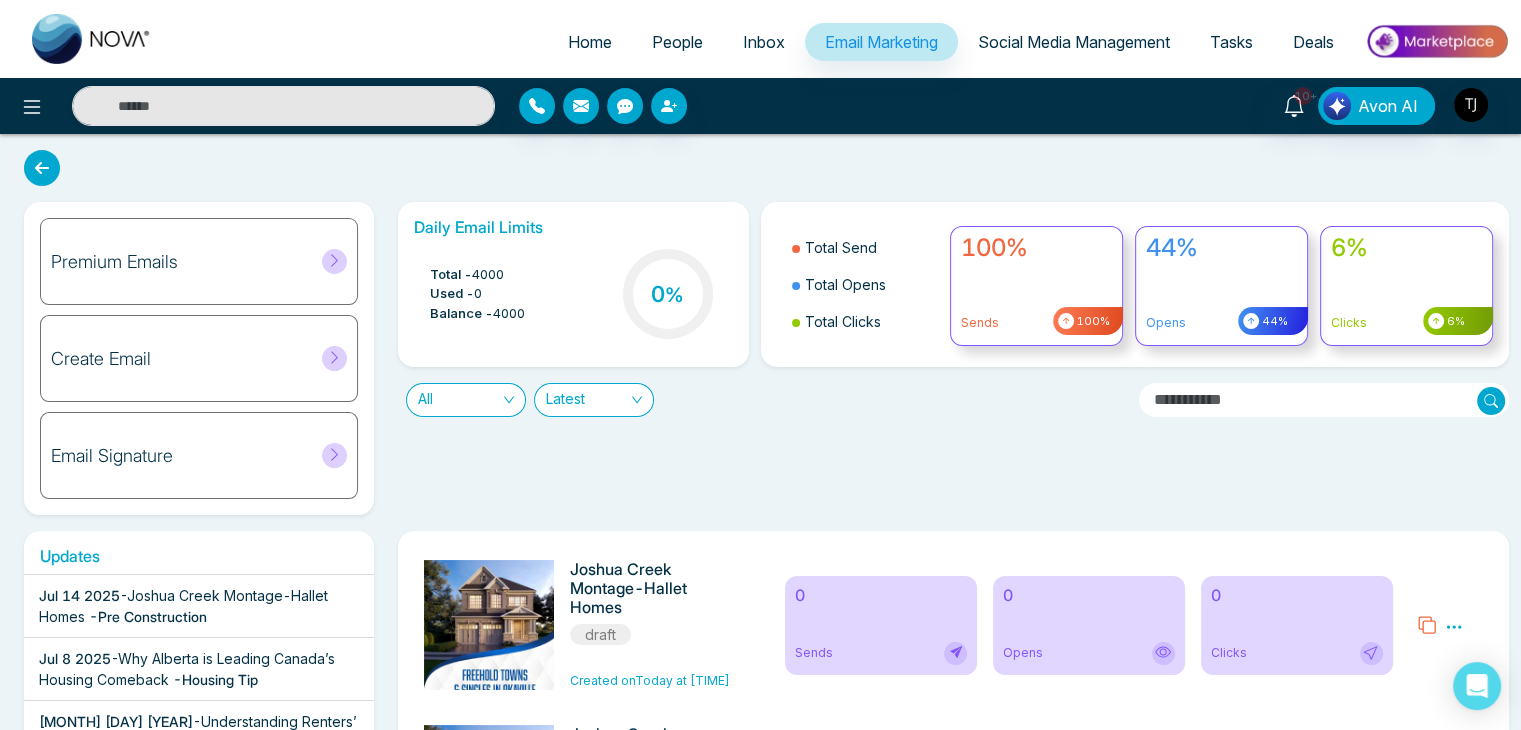 click on "Home" at bounding box center (590, 42) 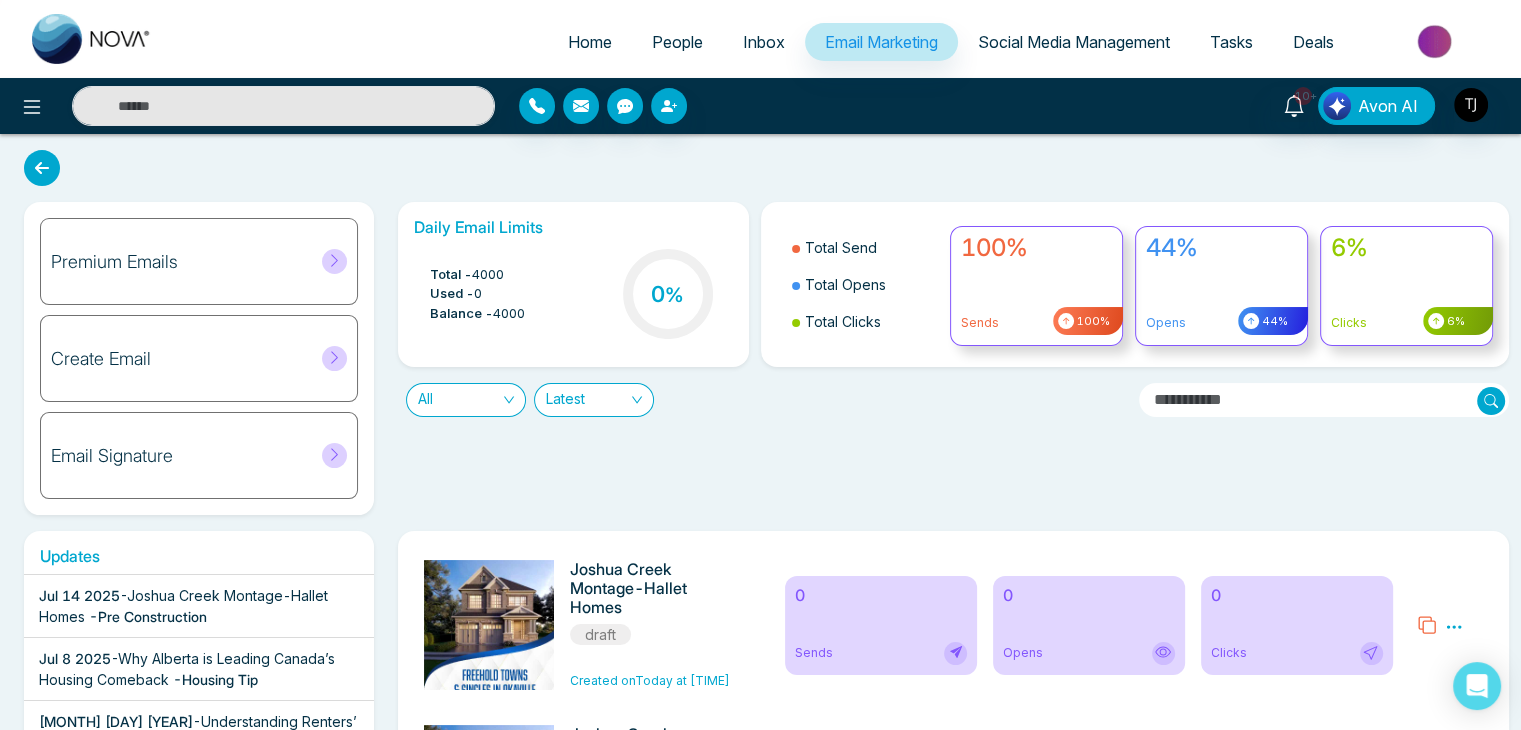 select on "*" 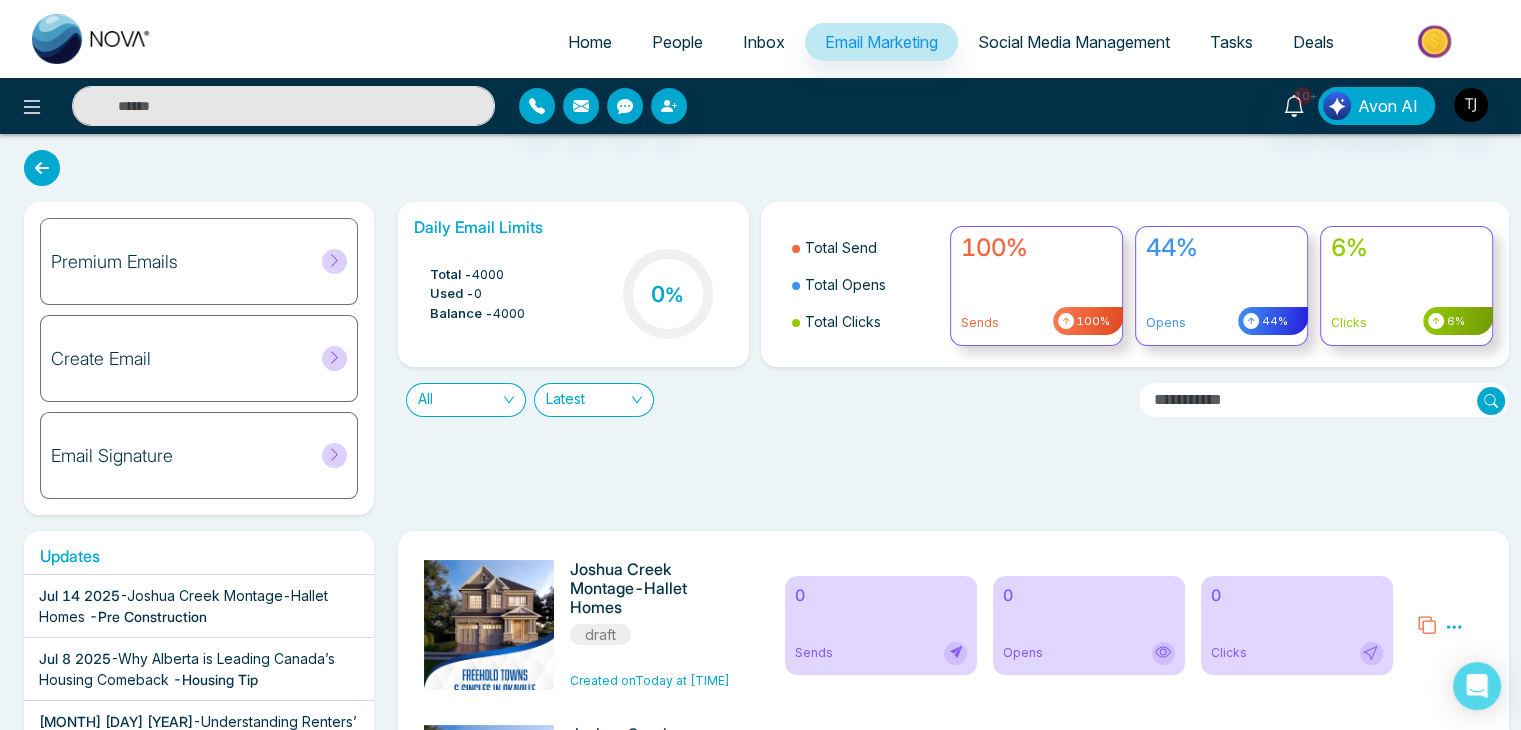 select on "*" 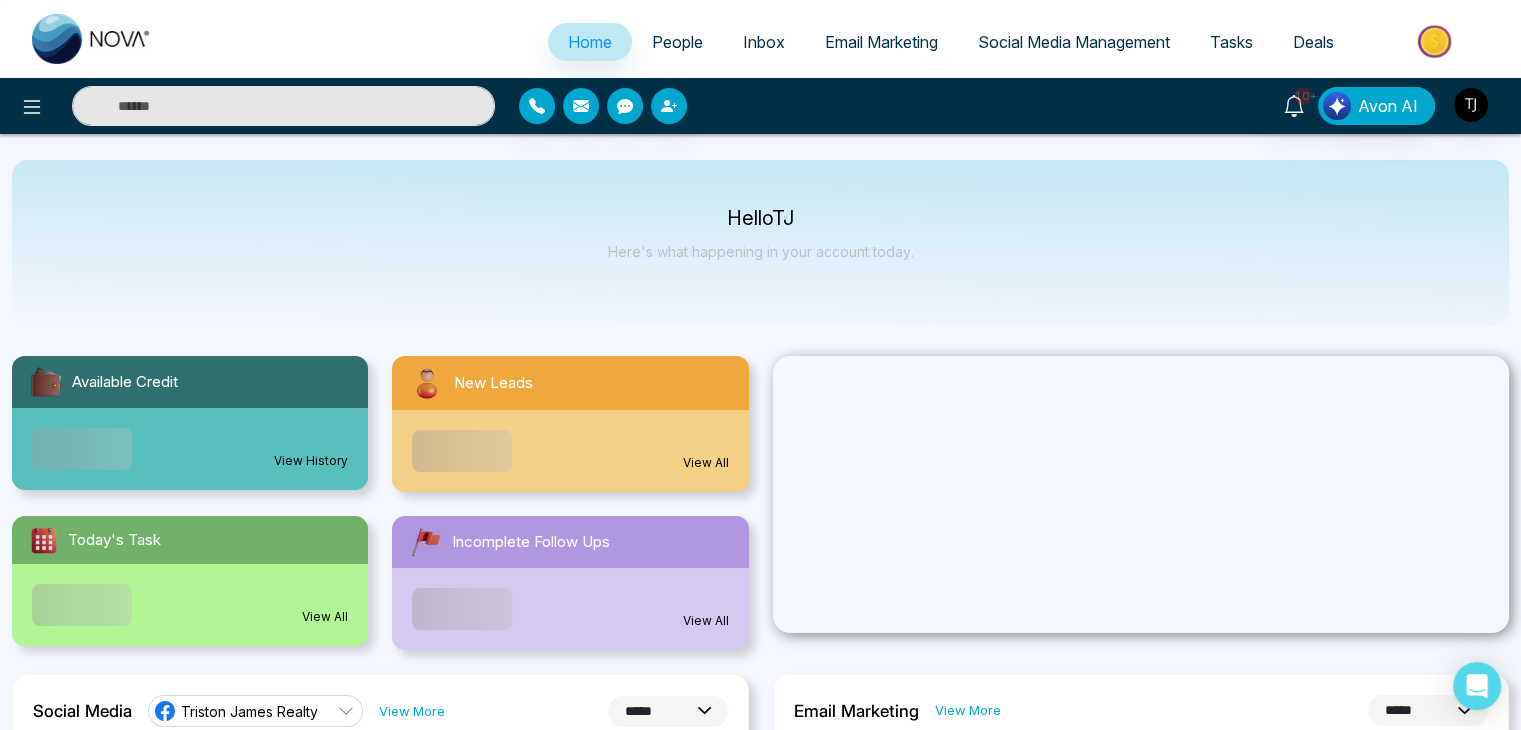 click on "People" at bounding box center [677, 42] 